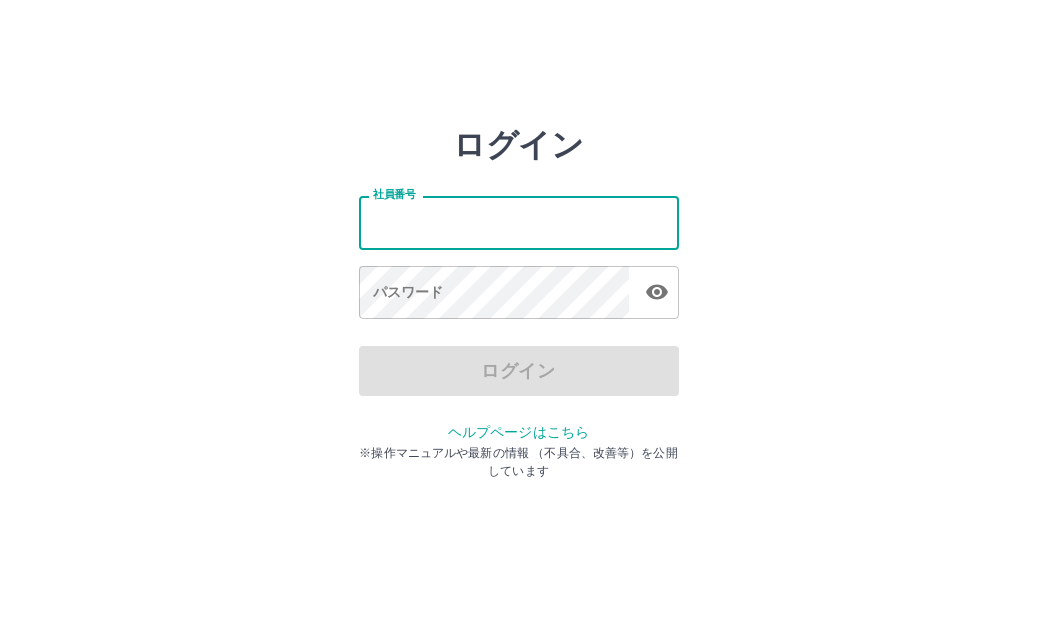 scroll, scrollTop: 0, scrollLeft: 0, axis: both 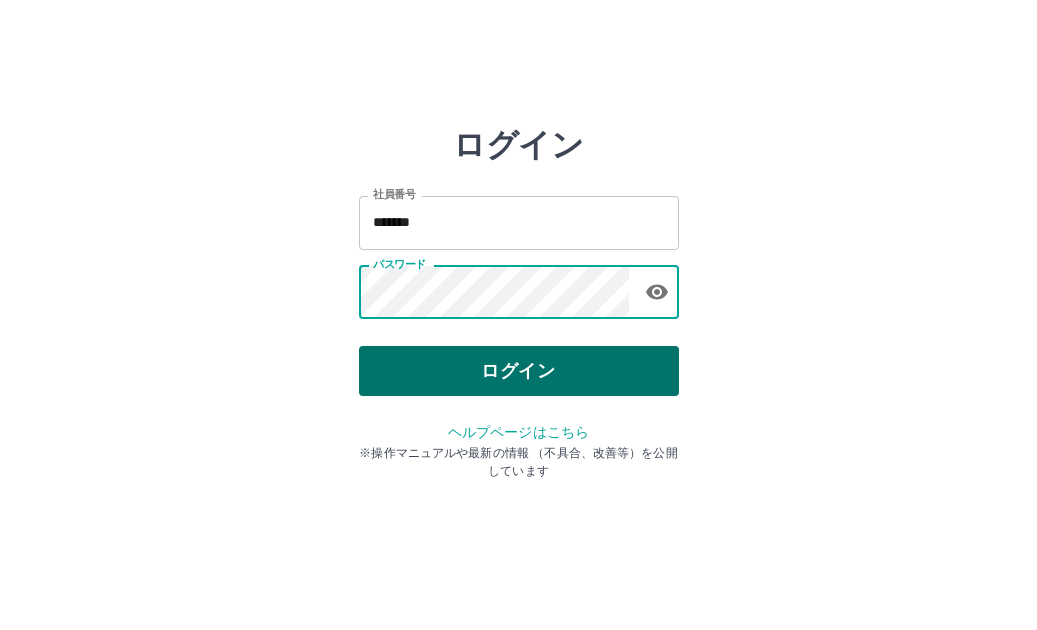 click on "ログイン" at bounding box center (519, 371) 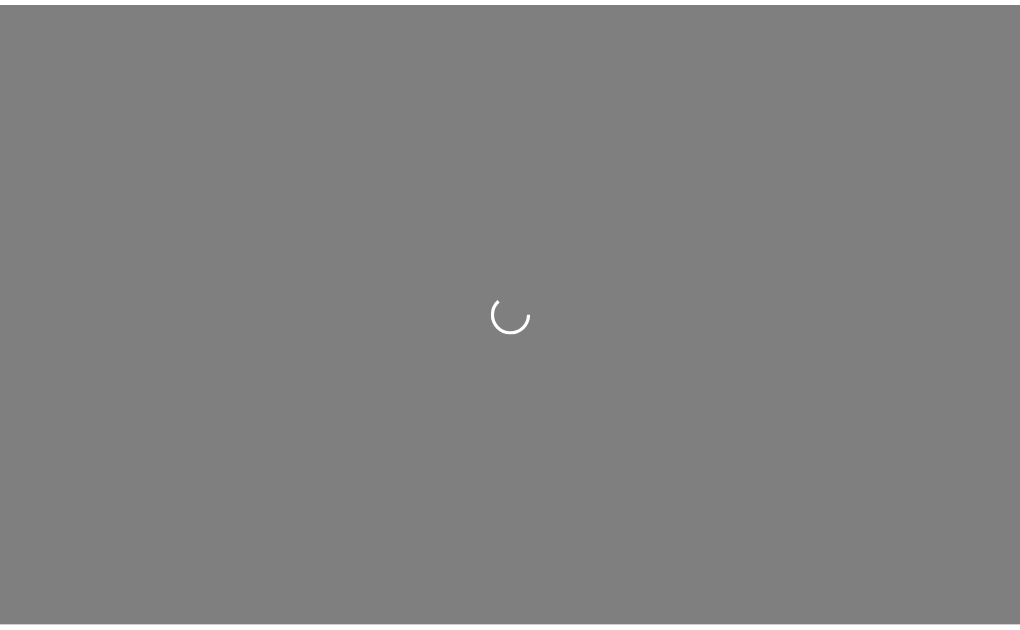 scroll, scrollTop: 0, scrollLeft: 0, axis: both 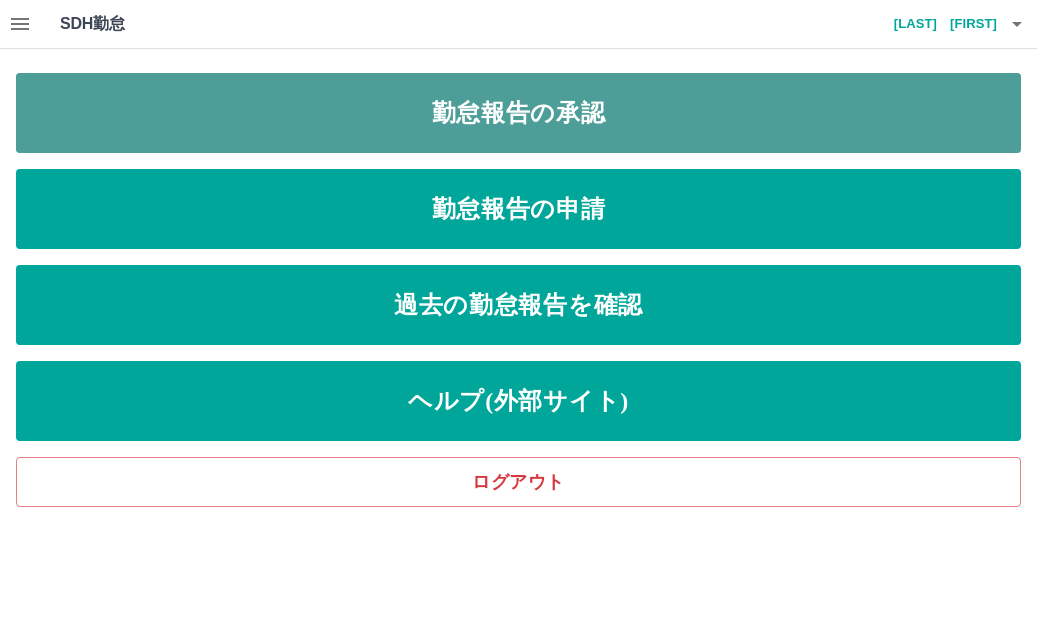 click on "勤怠報告の承認" at bounding box center (518, 113) 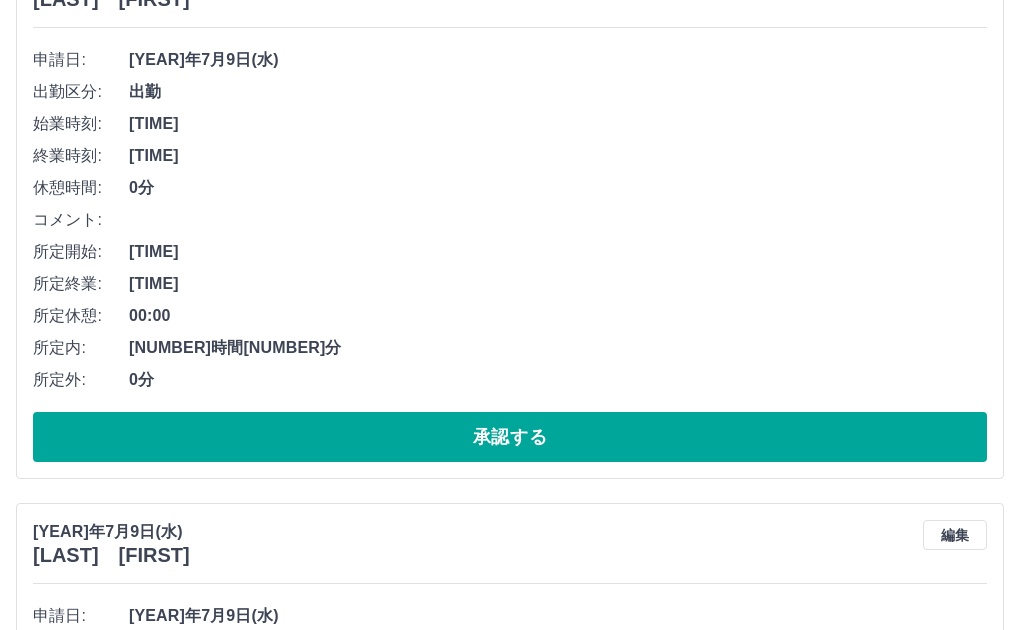 scroll, scrollTop: 300, scrollLeft: 0, axis: vertical 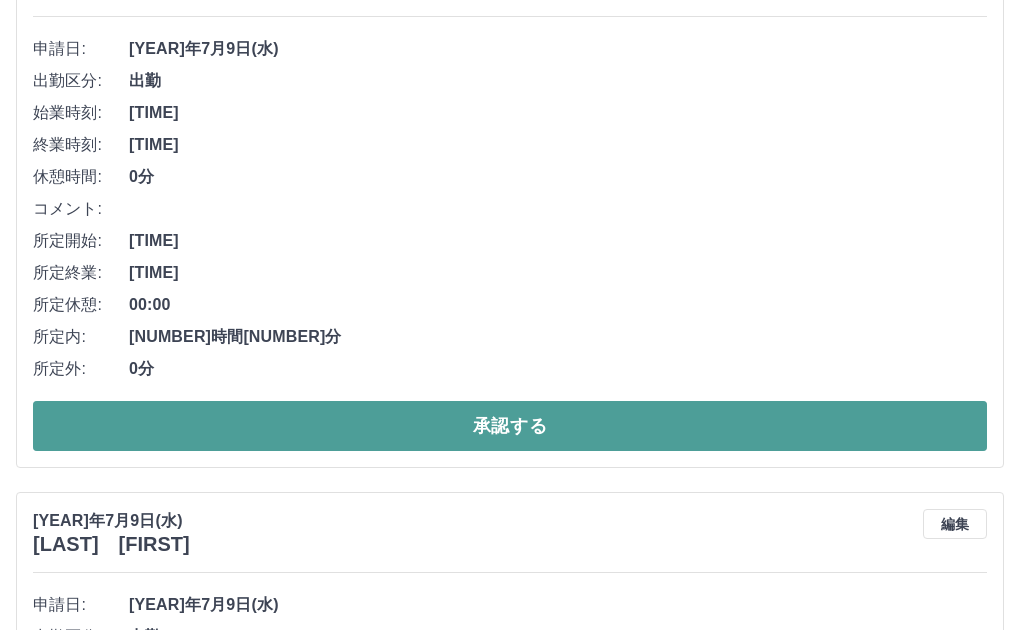 click on "承認する" at bounding box center (510, 426) 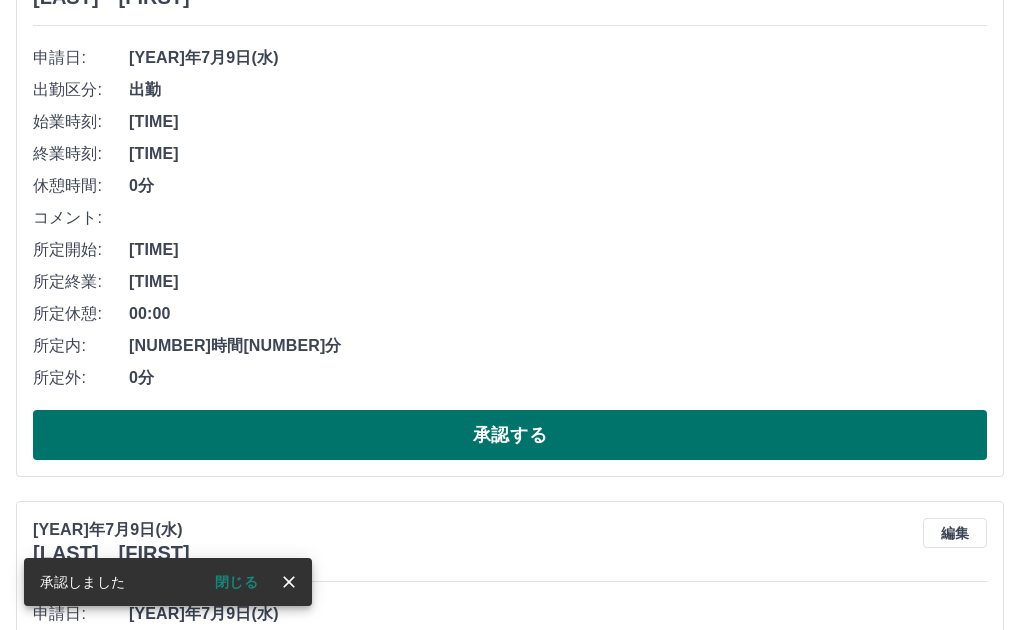 scroll, scrollTop: 300, scrollLeft: 0, axis: vertical 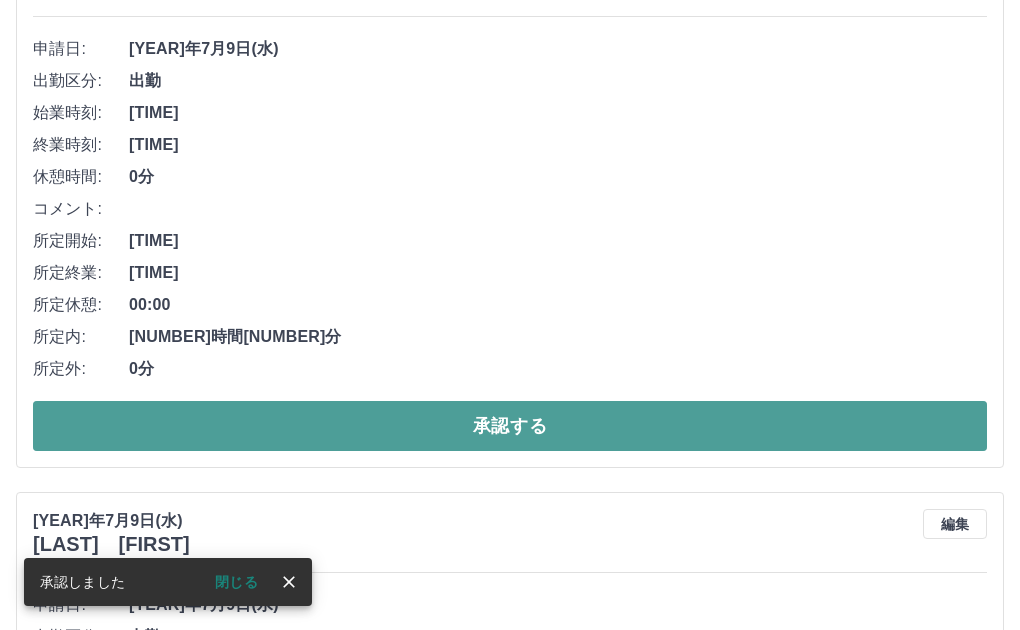 click on "承認する" at bounding box center [510, 426] 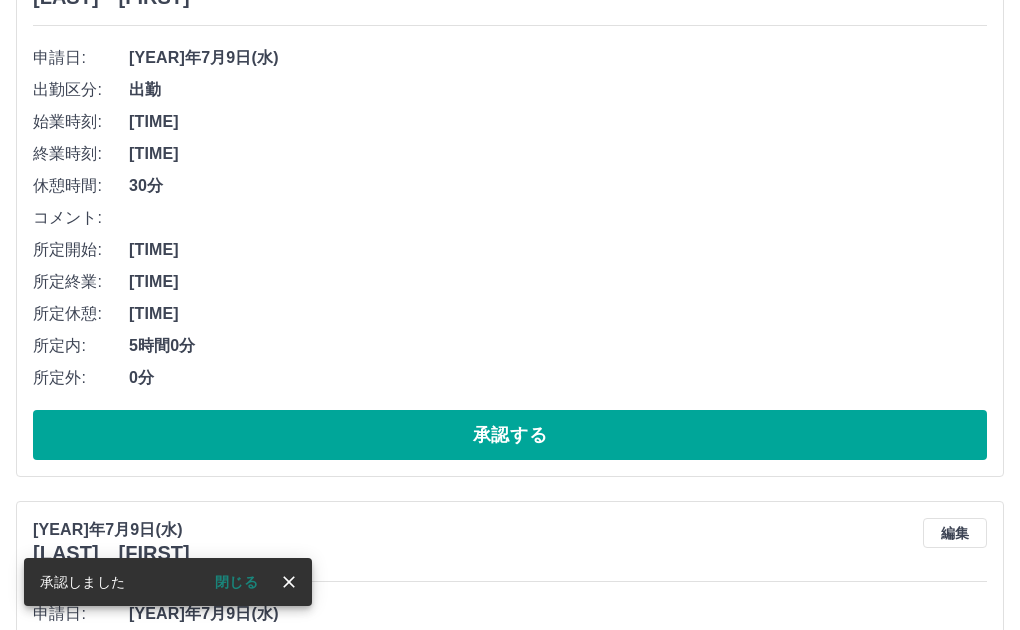 scroll, scrollTop: 700, scrollLeft: 0, axis: vertical 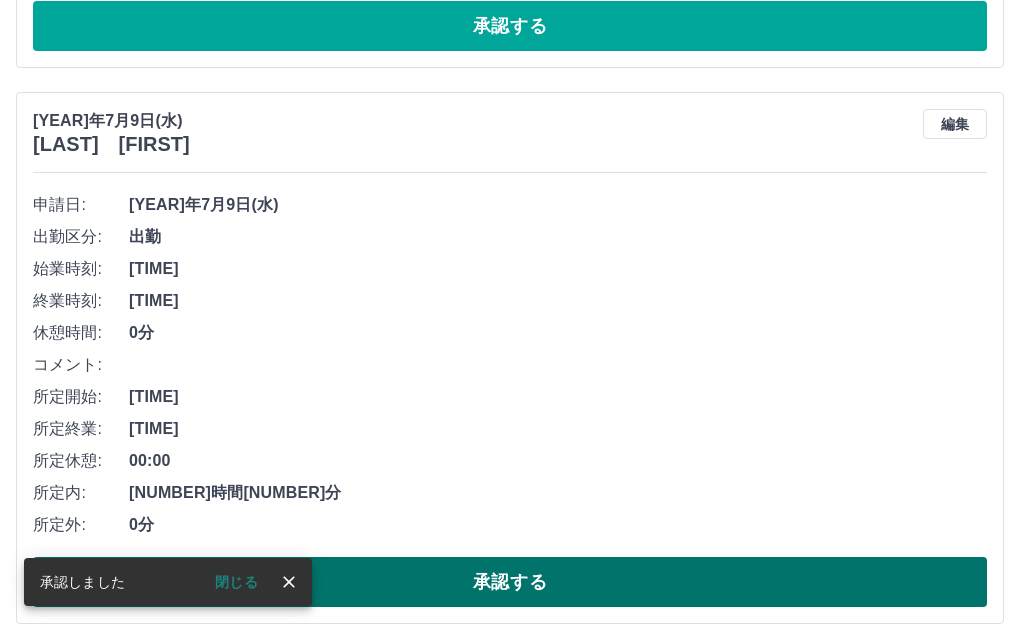 click on "承認する" at bounding box center [510, 26] 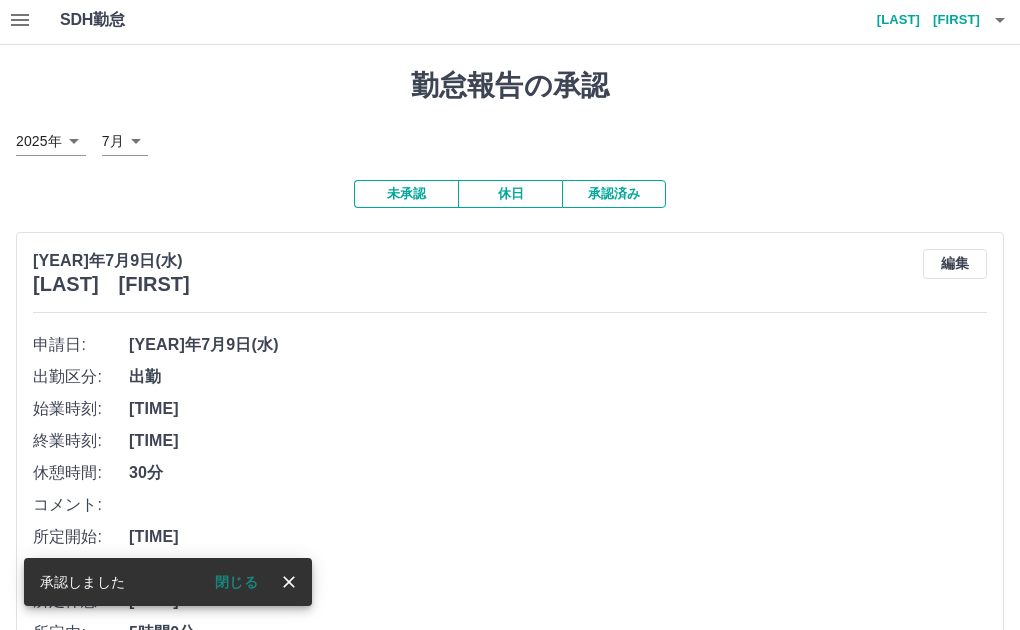 scroll, scrollTop: 0, scrollLeft: 0, axis: both 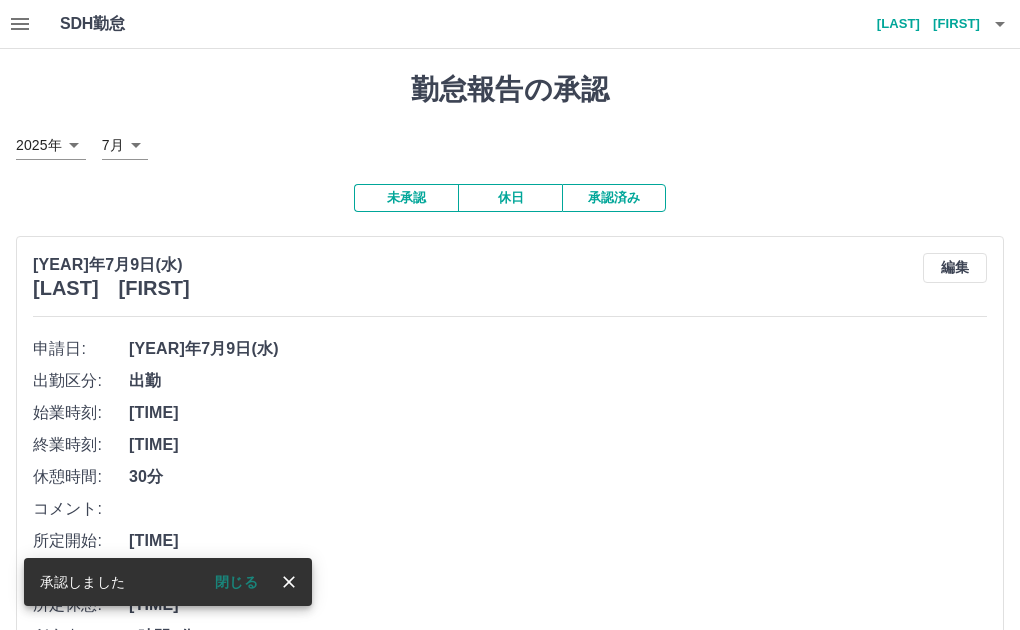click at bounding box center (20, 24) 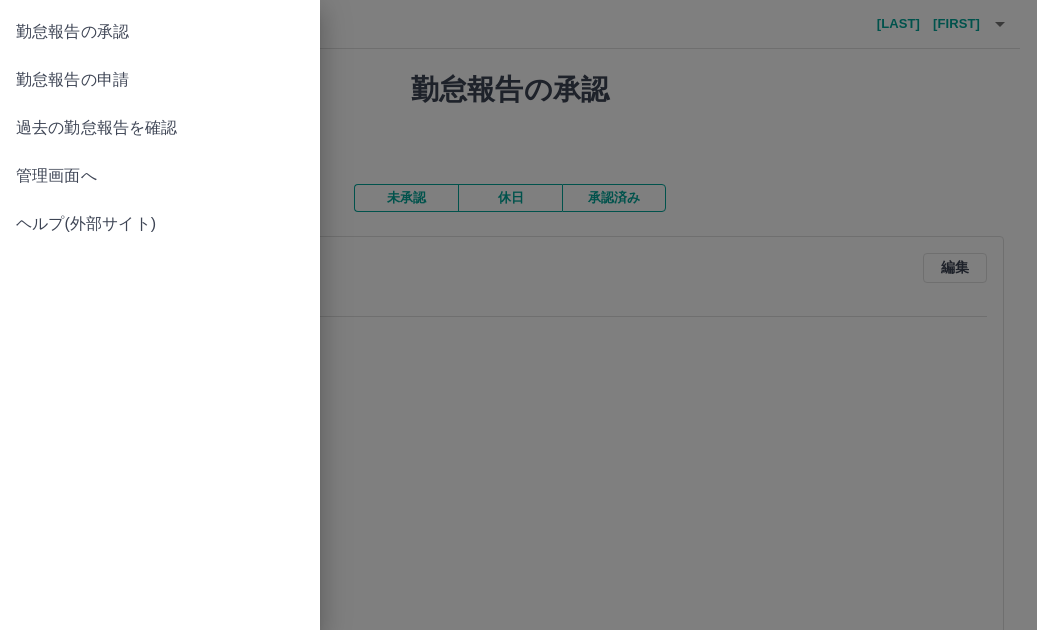click on "勤怠報告の申請" at bounding box center [160, 32] 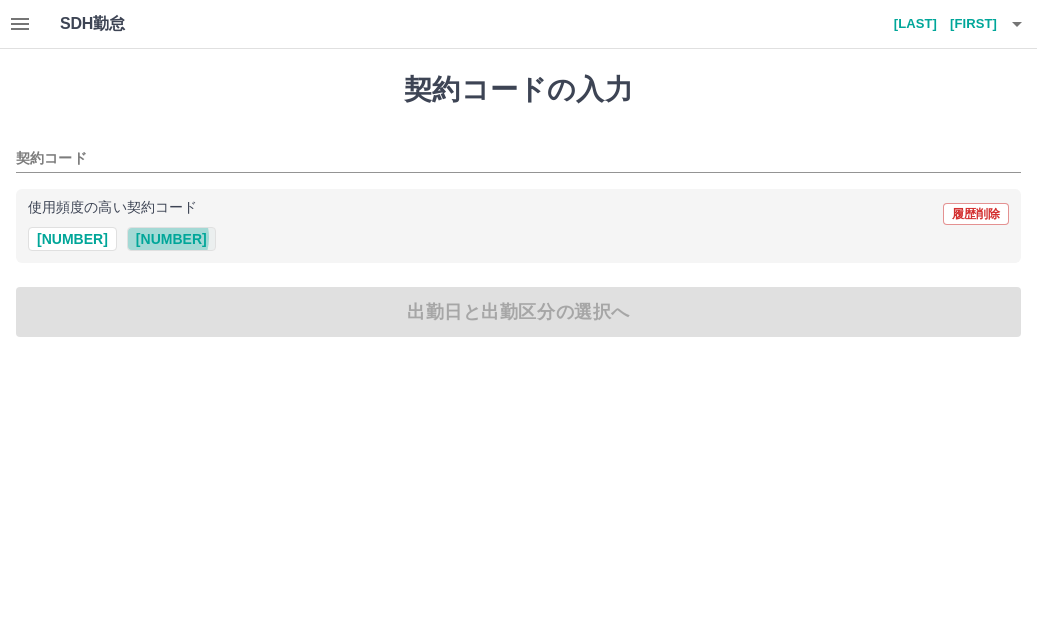 click on "[NUMBER]" at bounding box center (171, 239) 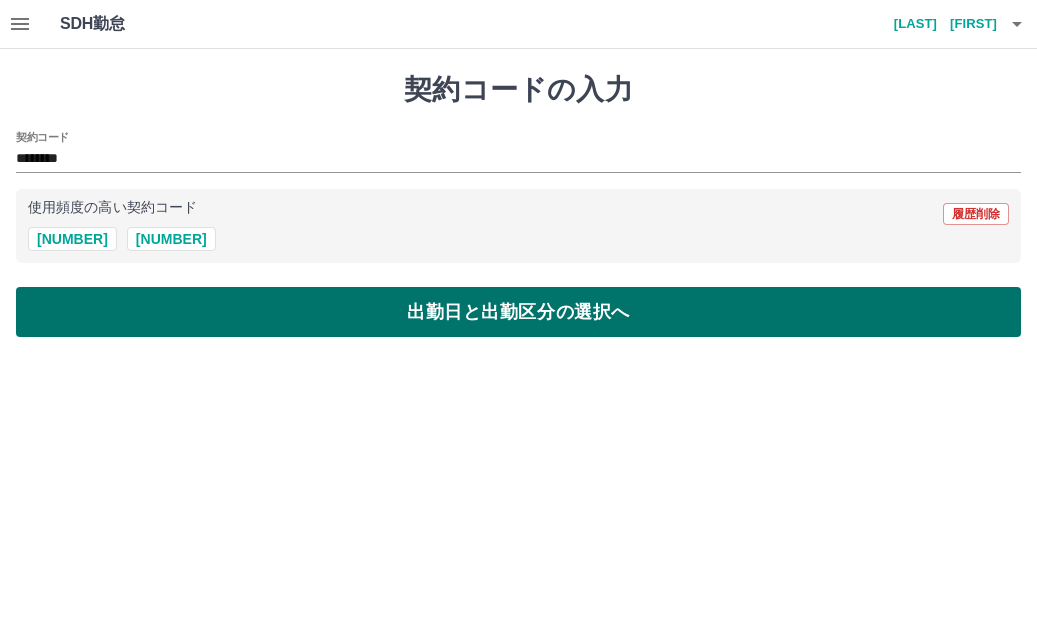click on "出勤日と出勤区分の選択へ" at bounding box center (518, 312) 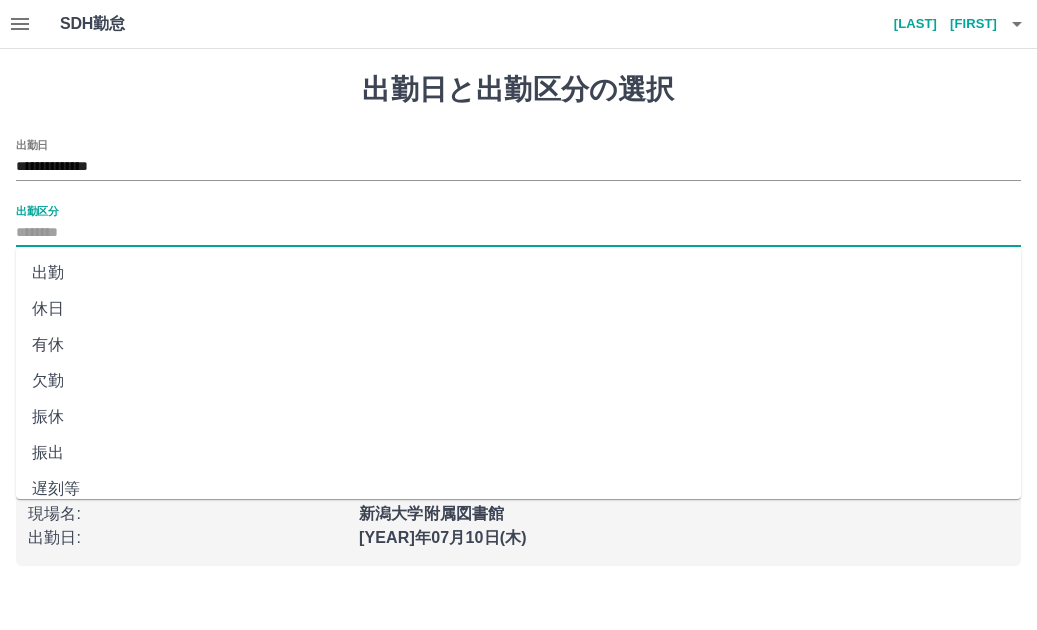 click on "出勤区分" at bounding box center (518, 233) 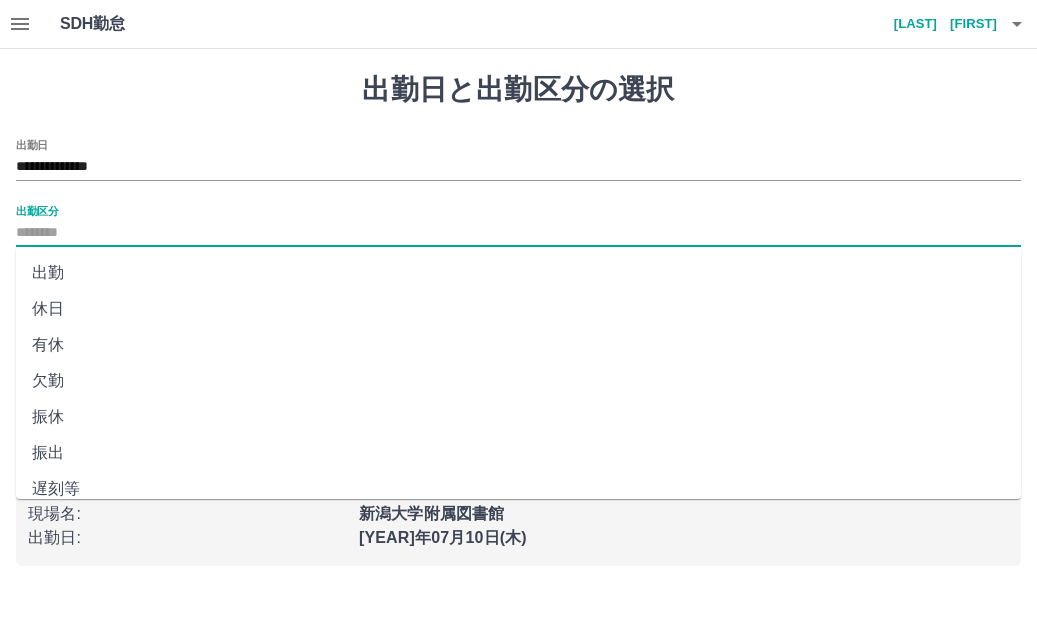 click on "出勤" at bounding box center (518, 273) 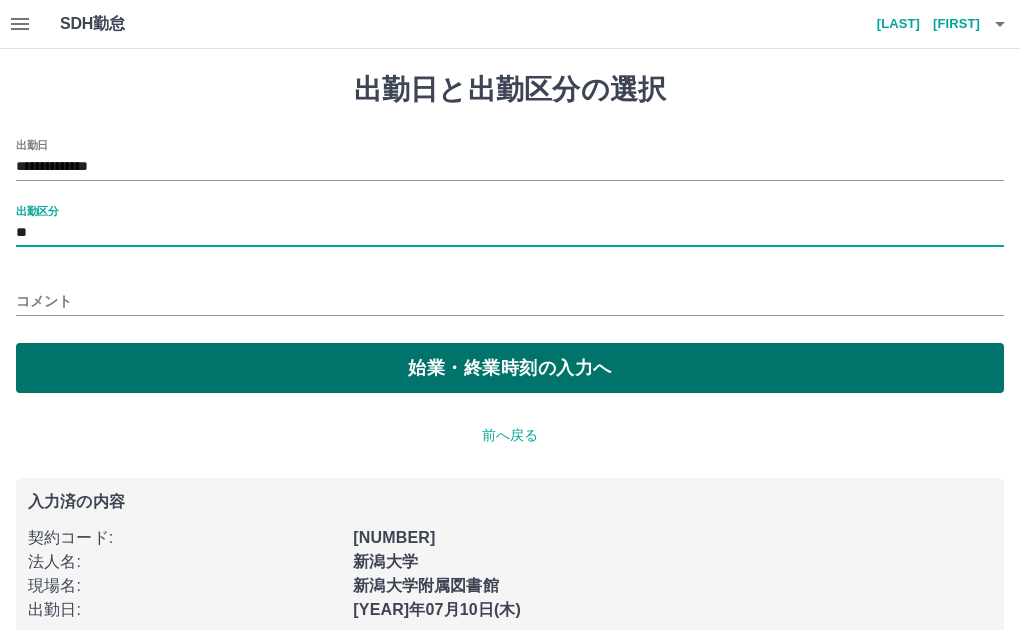 click on "始業・終業時刻の入力へ" at bounding box center [510, 368] 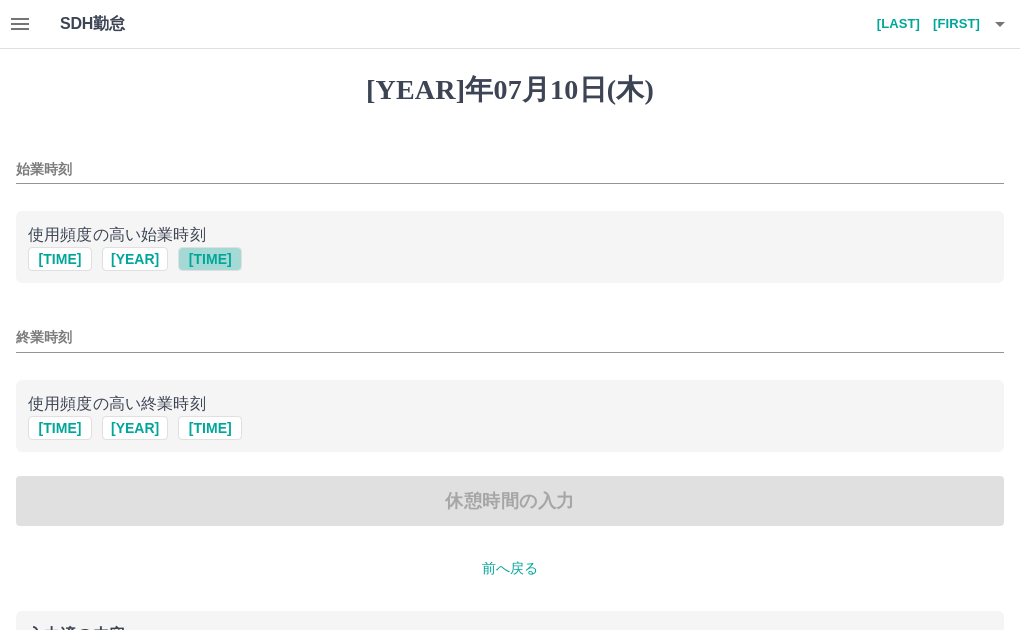 click on "[TIME]" at bounding box center [210, 259] 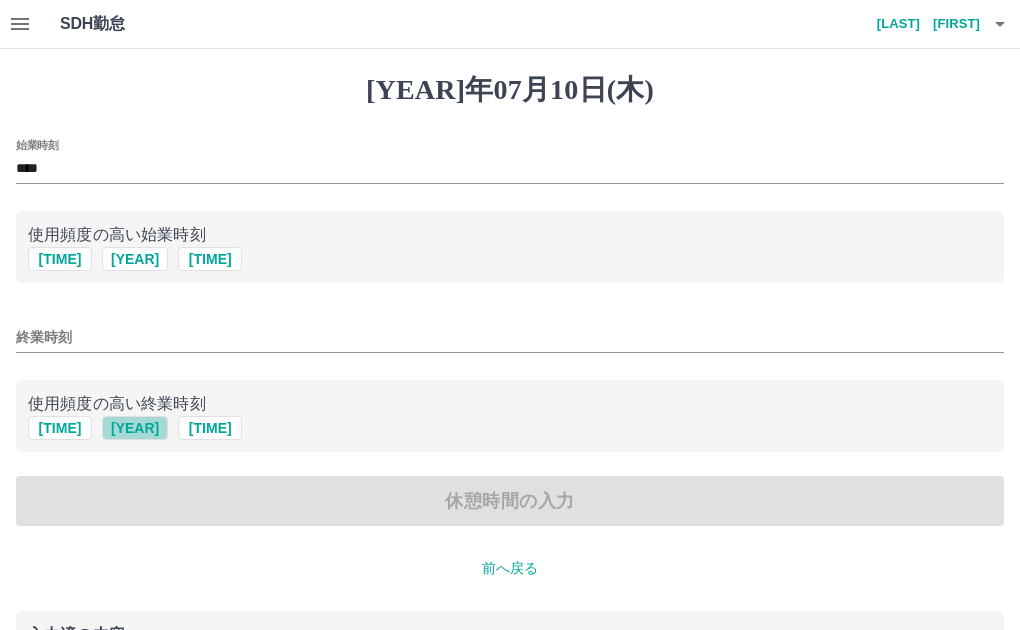 click on "[YEAR]" at bounding box center [135, 259] 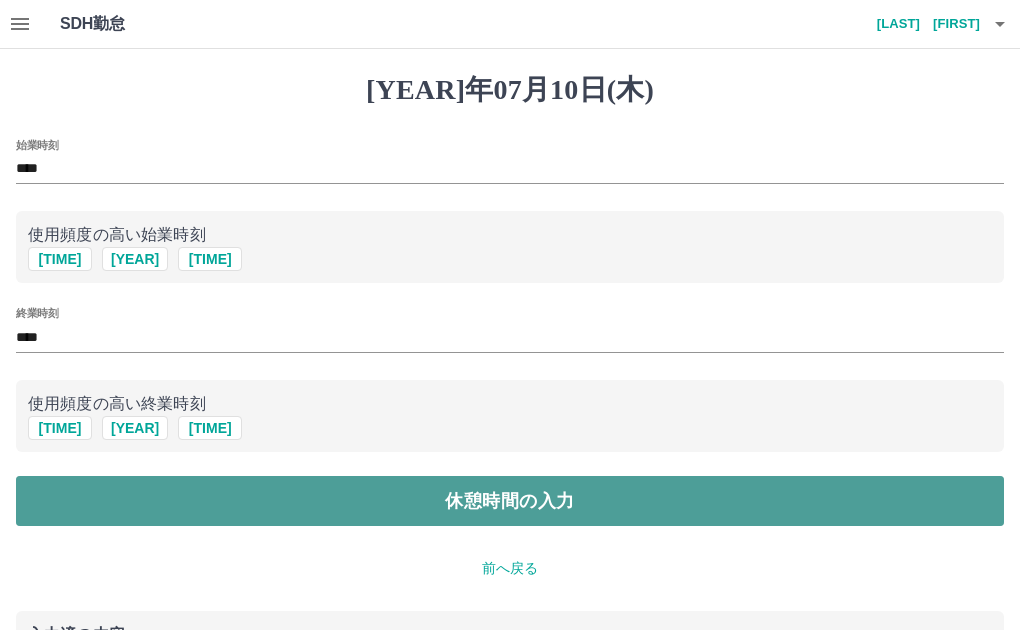click on "休憩時間の入力" at bounding box center [510, 501] 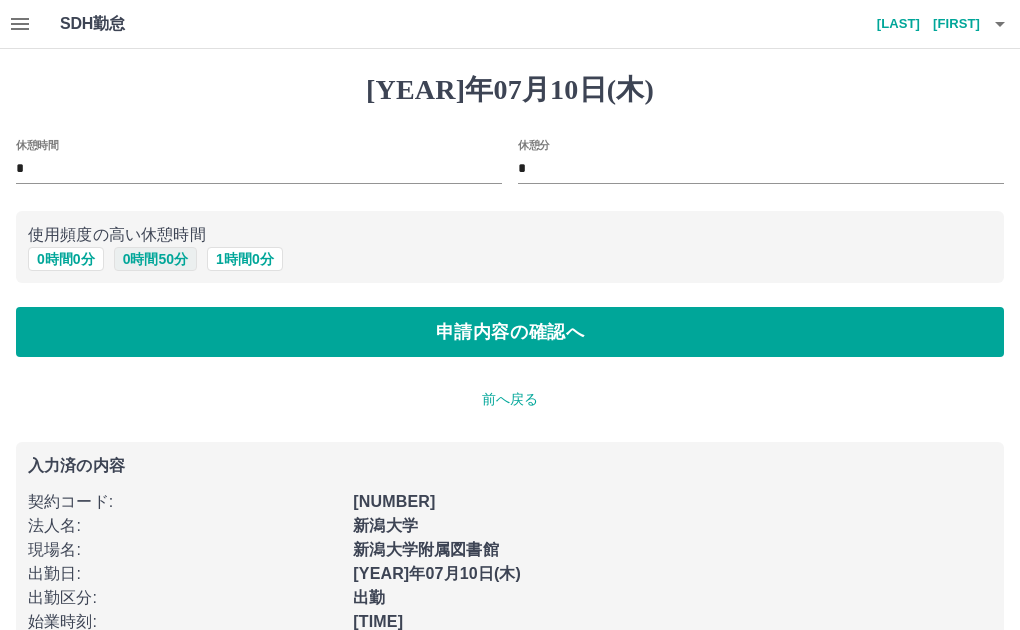 click on "[NUMBER] 時間 [NUMBER] 分" at bounding box center [155, 259] 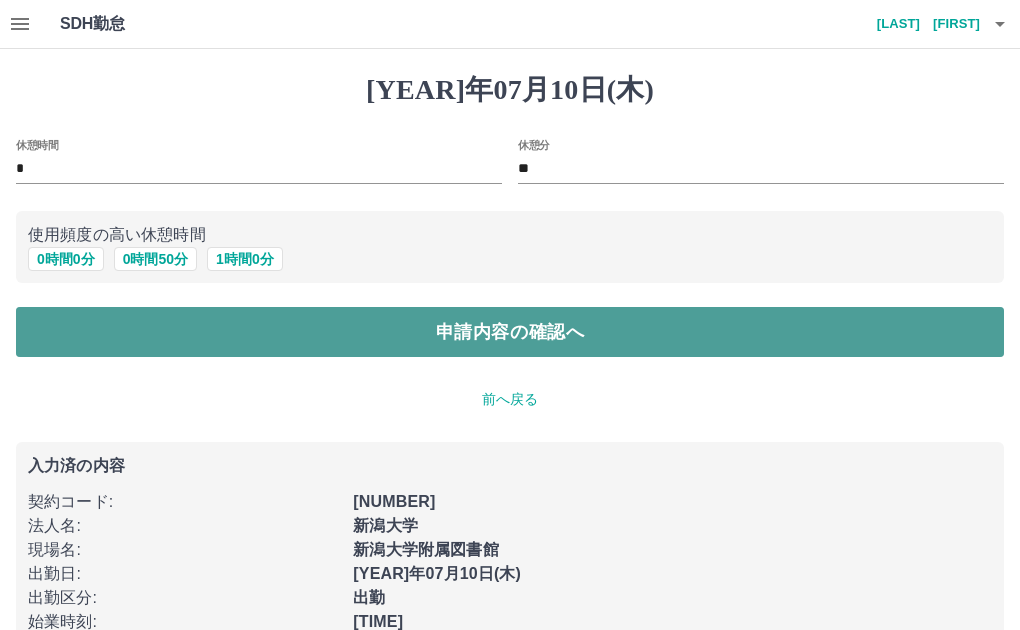 click on "申請内容の確認へ" at bounding box center (510, 332) 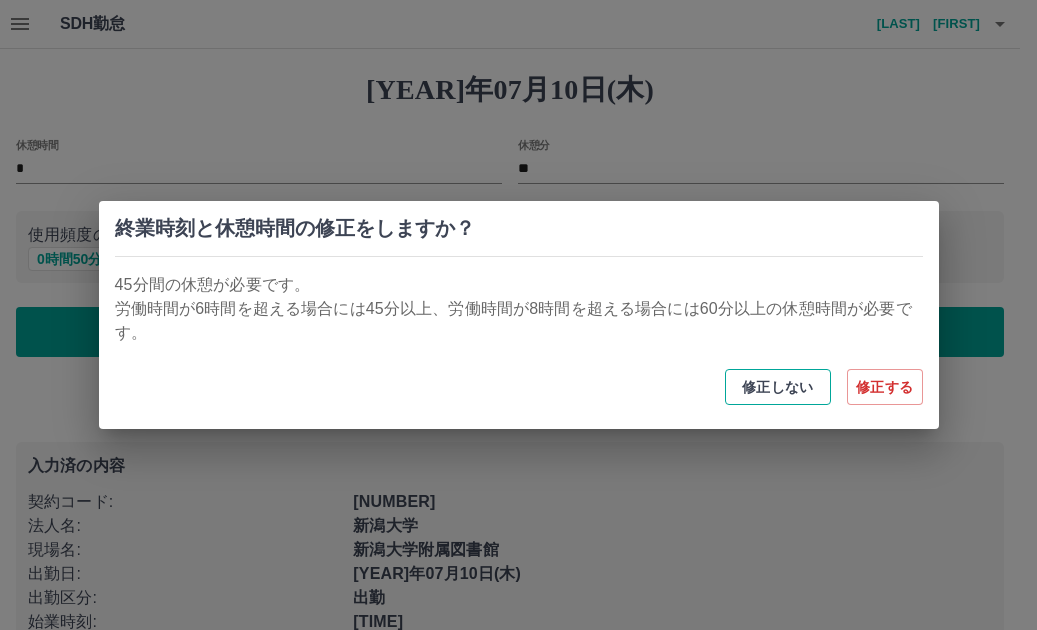 click on "修正しない" at bounding box center [778, 387] 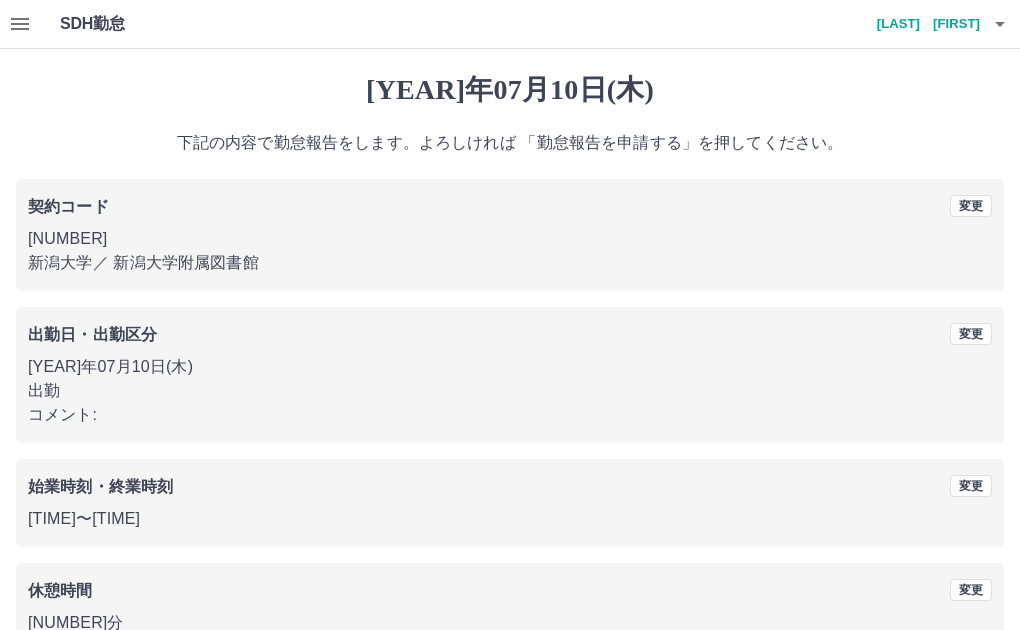 scroll, scrollTop: 119, scrollLeft: 0, axis: vertical 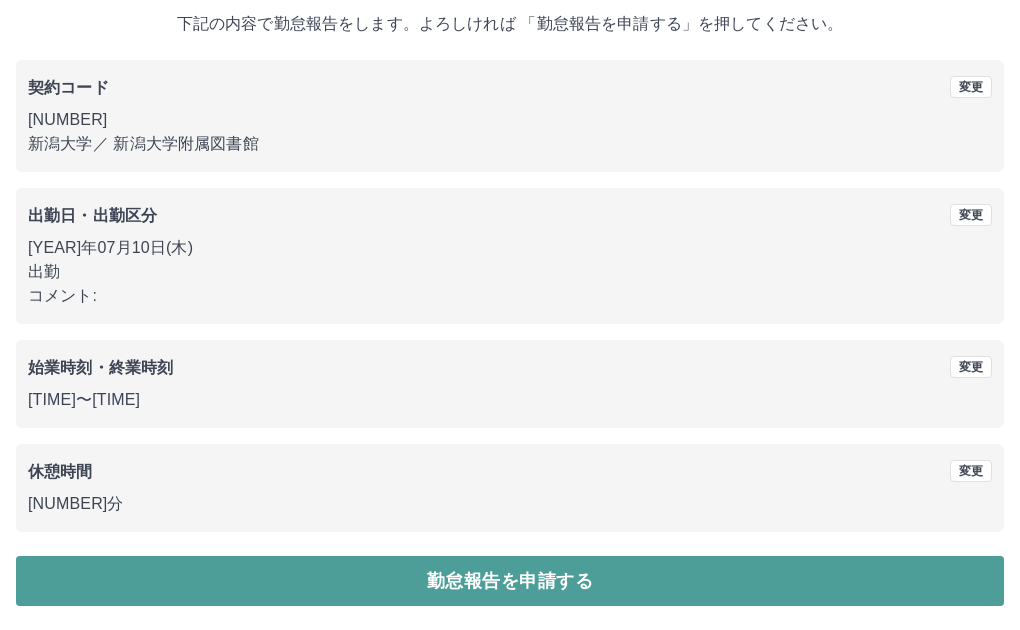 click on "勤怠報告を申請する" at bounding box center (510, 581) 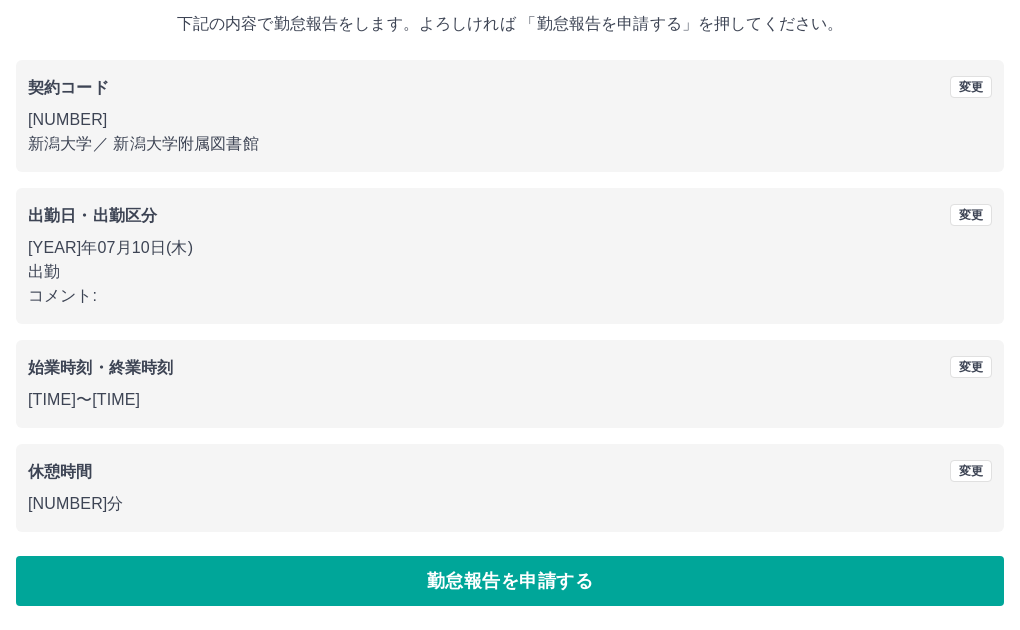 scroll, scrollTop: 0, scrollLeft: 0, axis: both 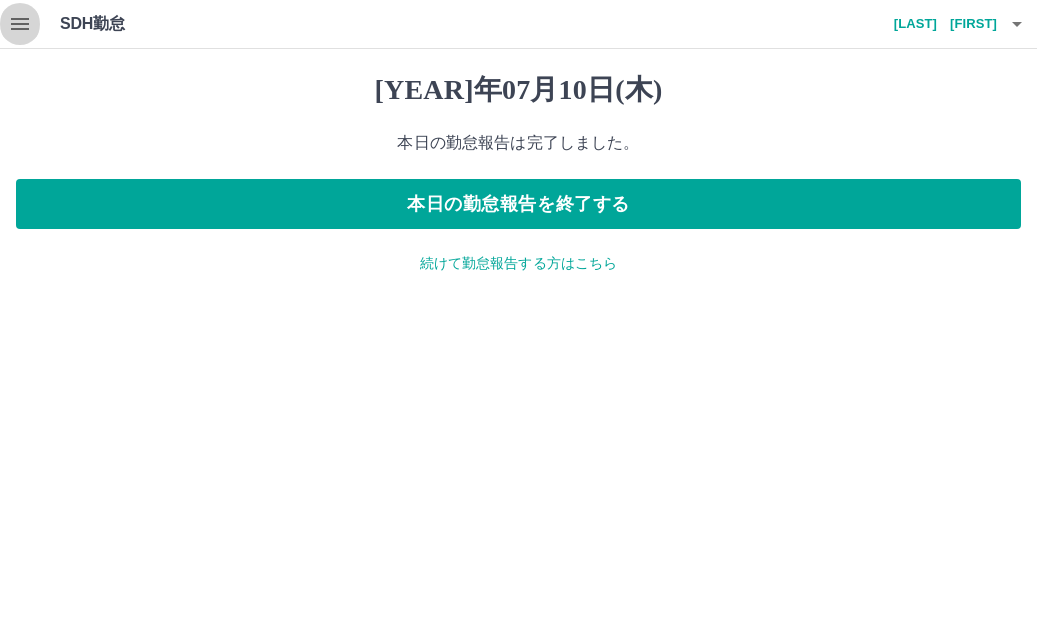 click at bounding box center [20, 24] 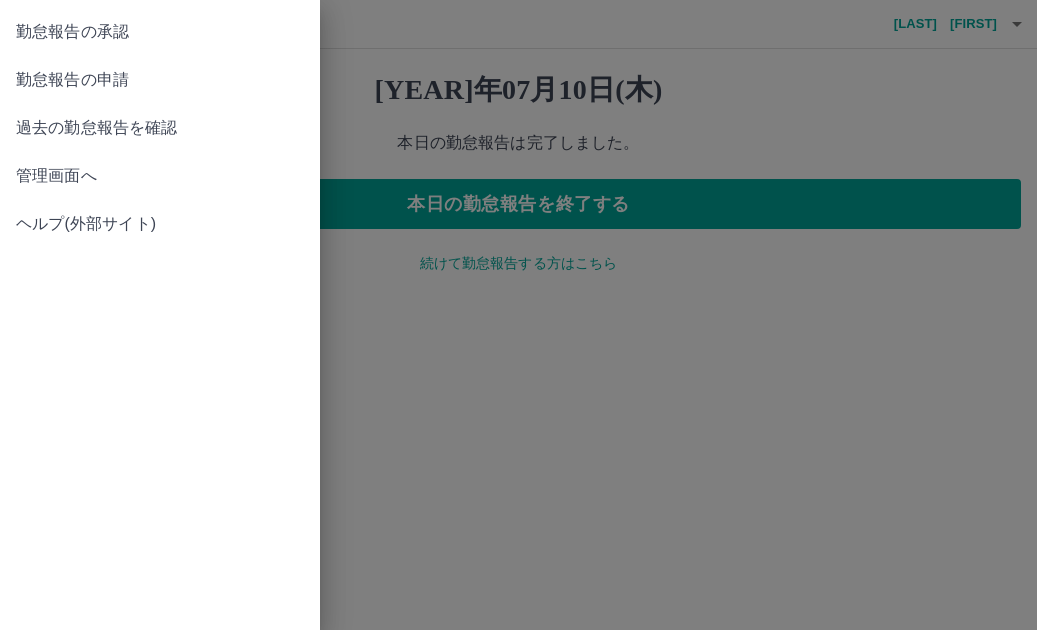 click on "勤怠報告の承認" at bounding box center (160, 32) 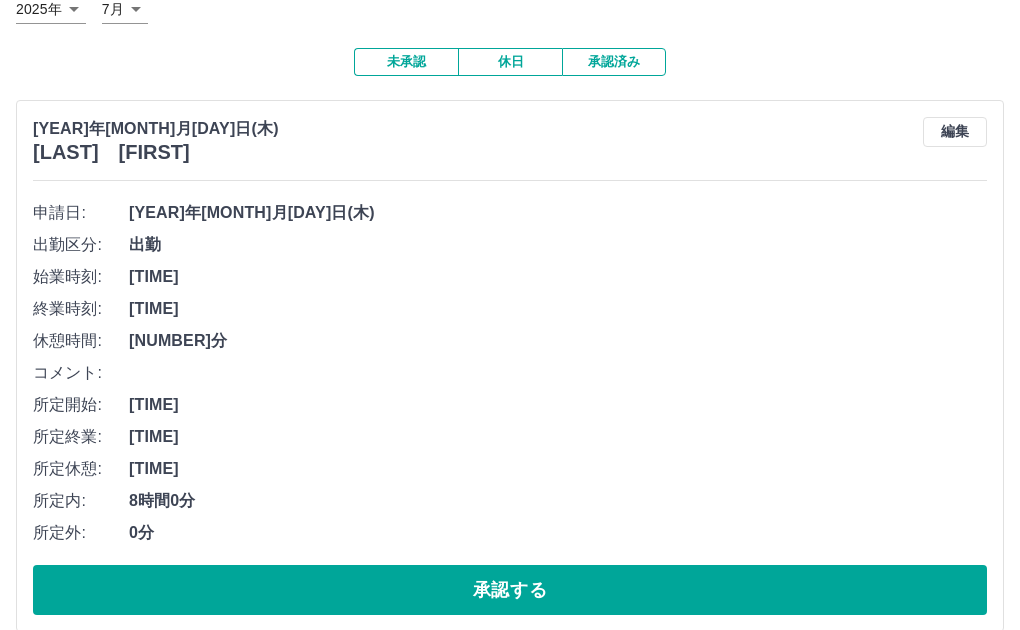 scroll, scrollTop: 200, scrollLeft: 0, axis: vertical 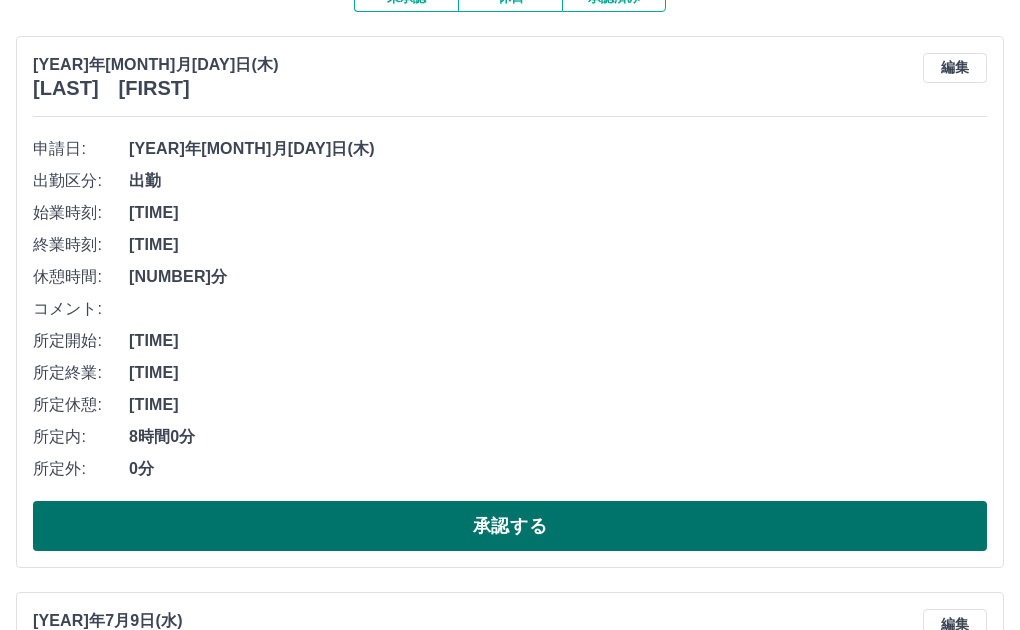 click on "承認する" at bounding box center [510, 526] 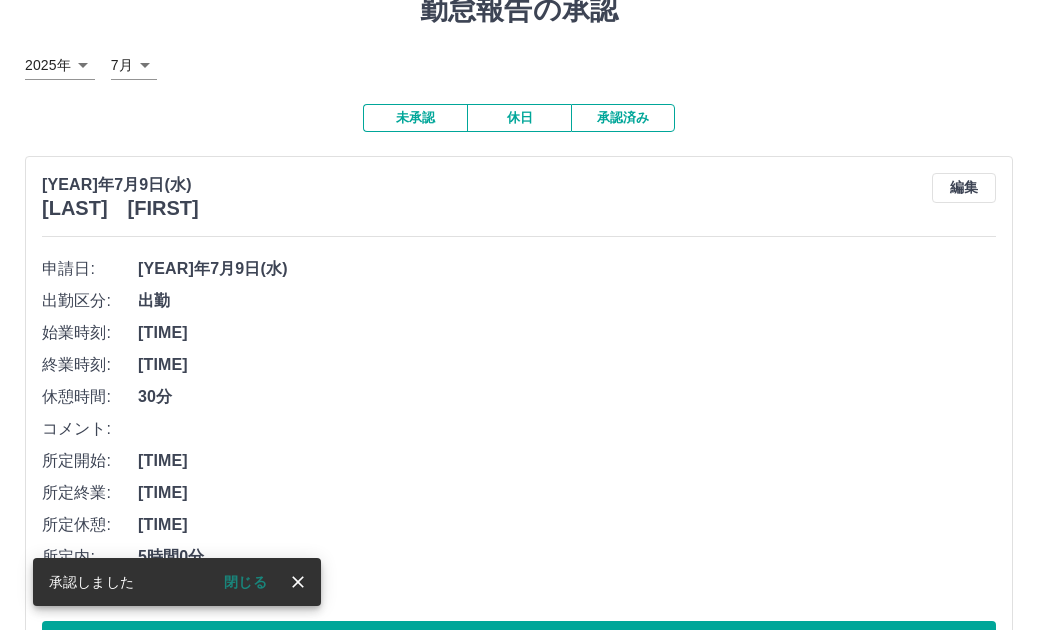 scroll, scrollTop: 0, scrollLeft: 0, axis: both 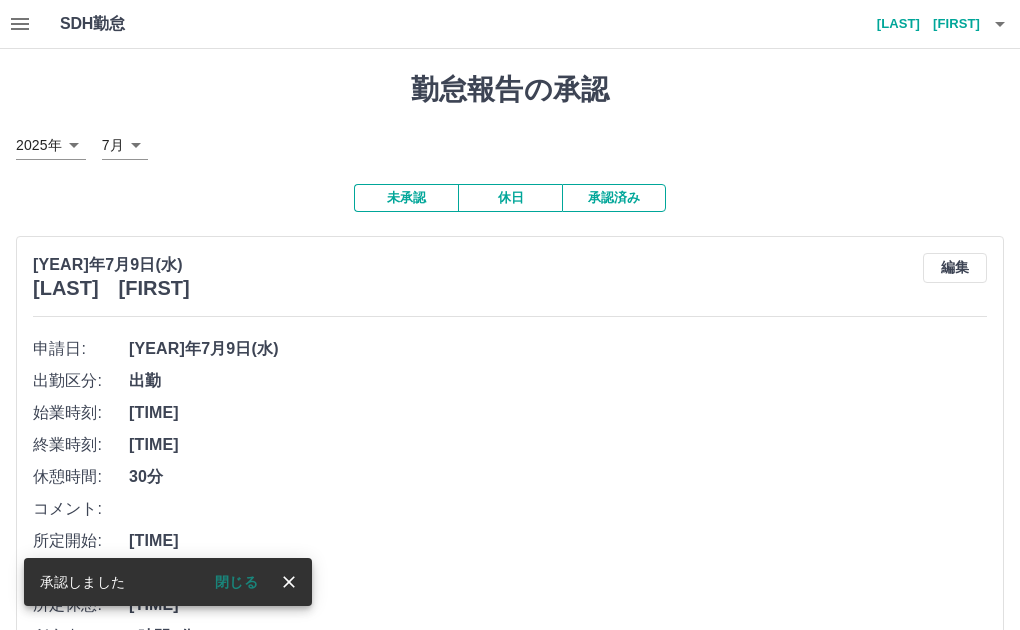 click on "[LAST]　[FIRST]" at bounding box center (920, 24) 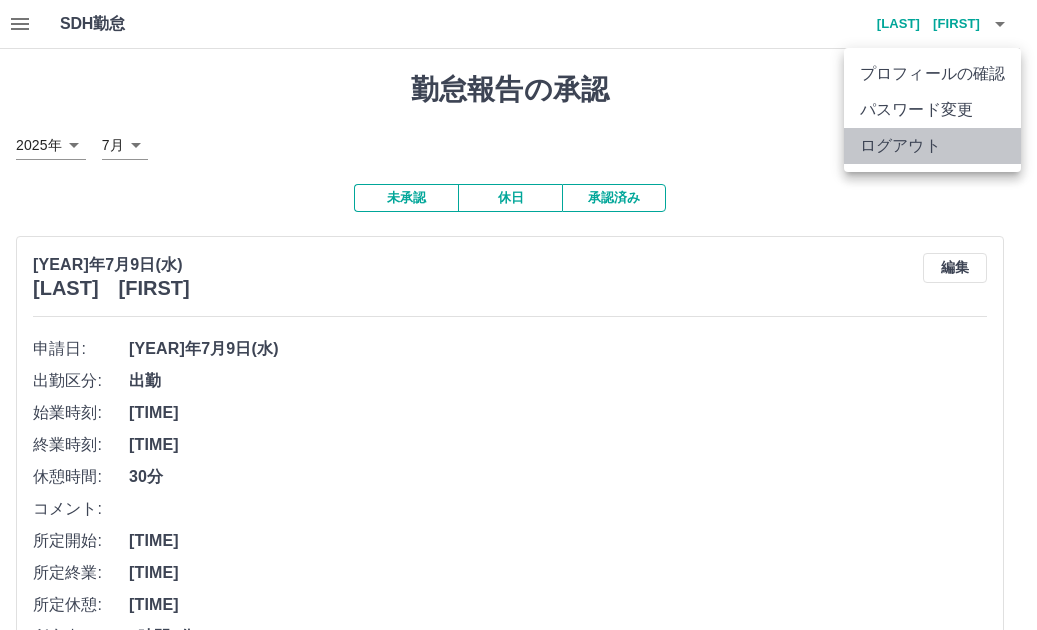 click on "ログアウト" at bounding box center [932, 146] 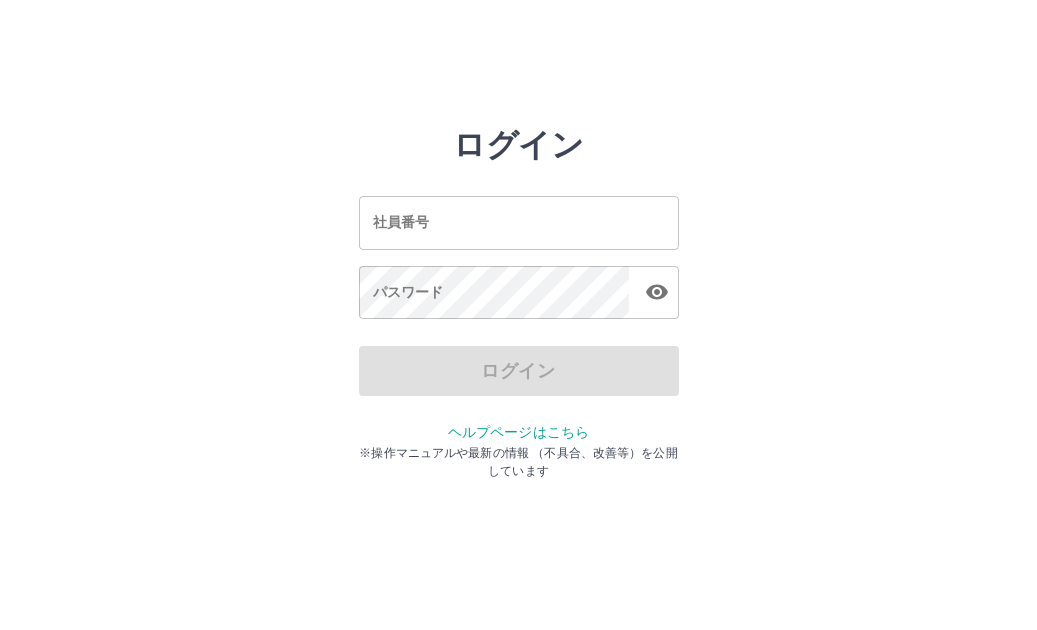 scroll, scrollTop: 0, scrollLeft: 0, axis: both 